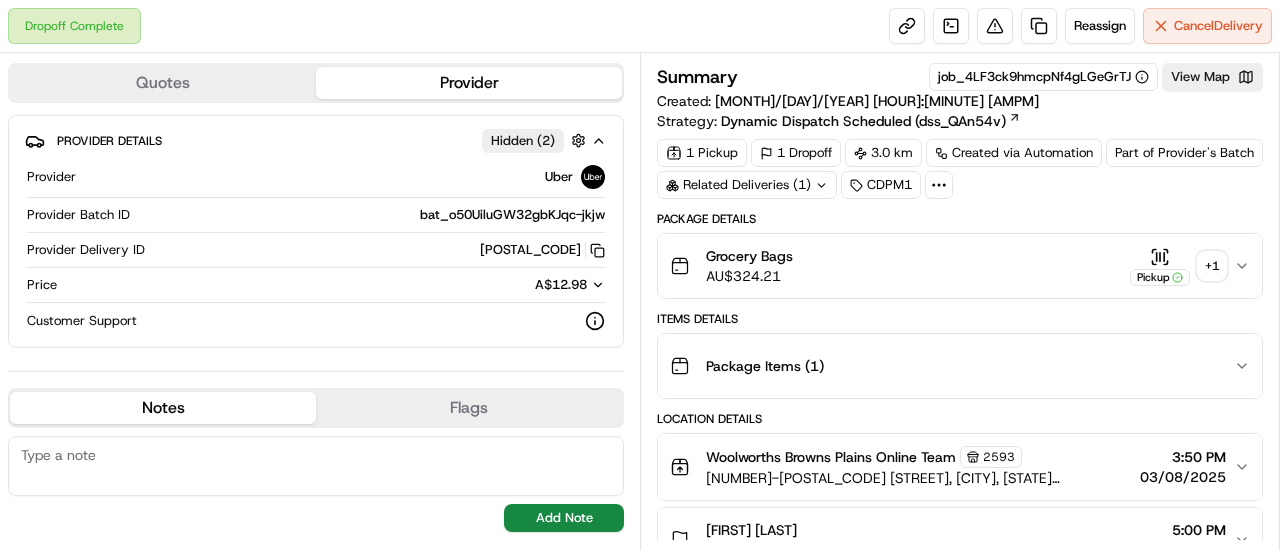 scroll, scrollTop: 0, scrollLeft: 0, axis: both 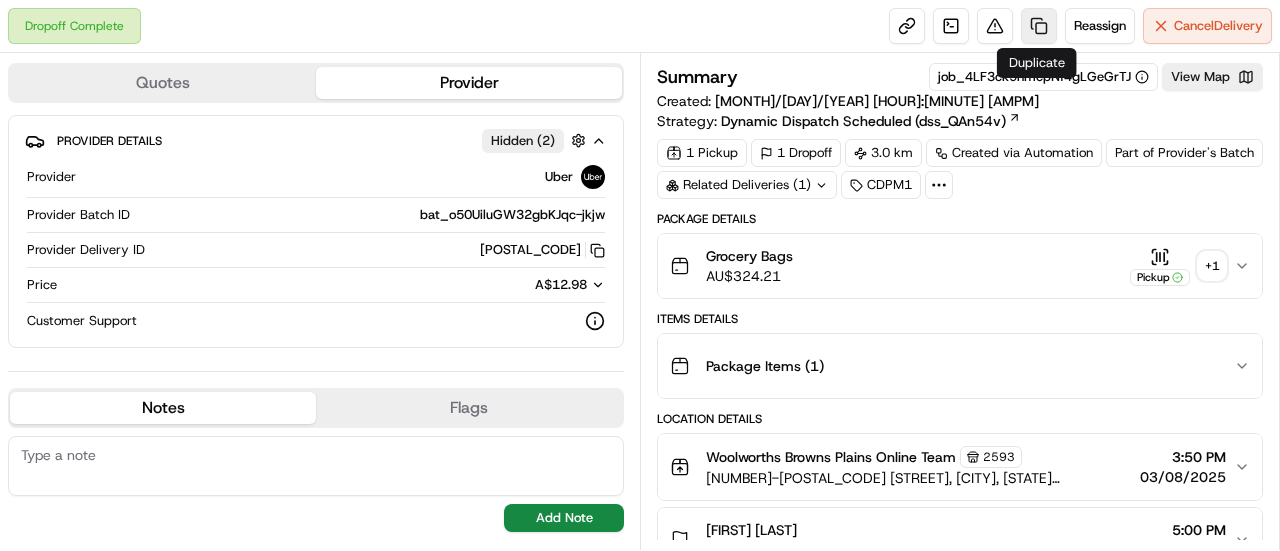 click at bounding box center (1039, 26) 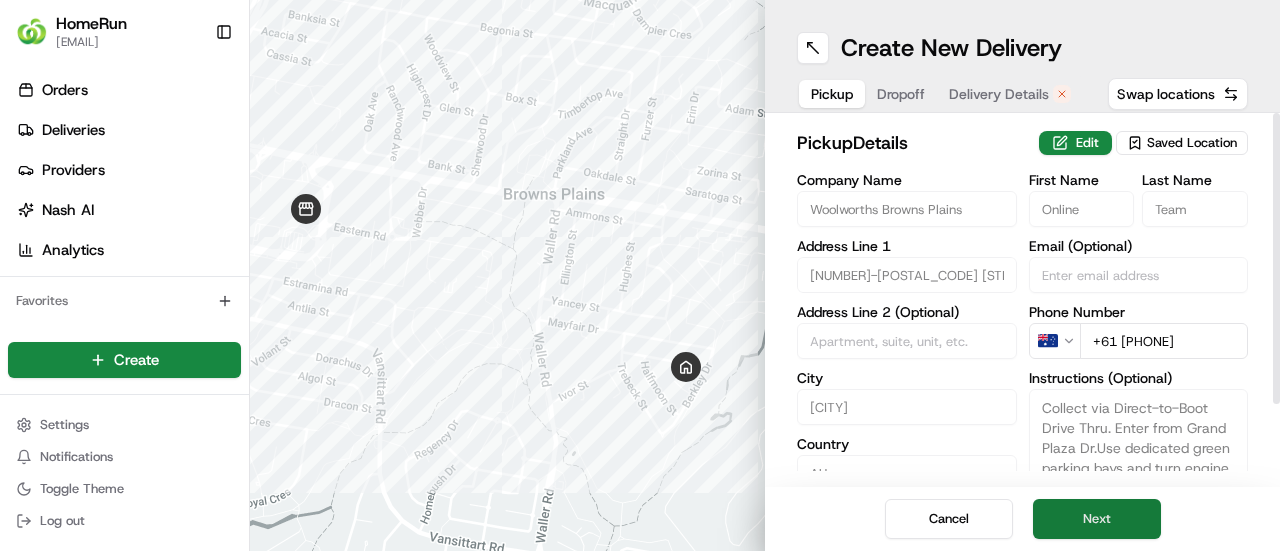 click on "Next" at bounding box center (1097, 519) 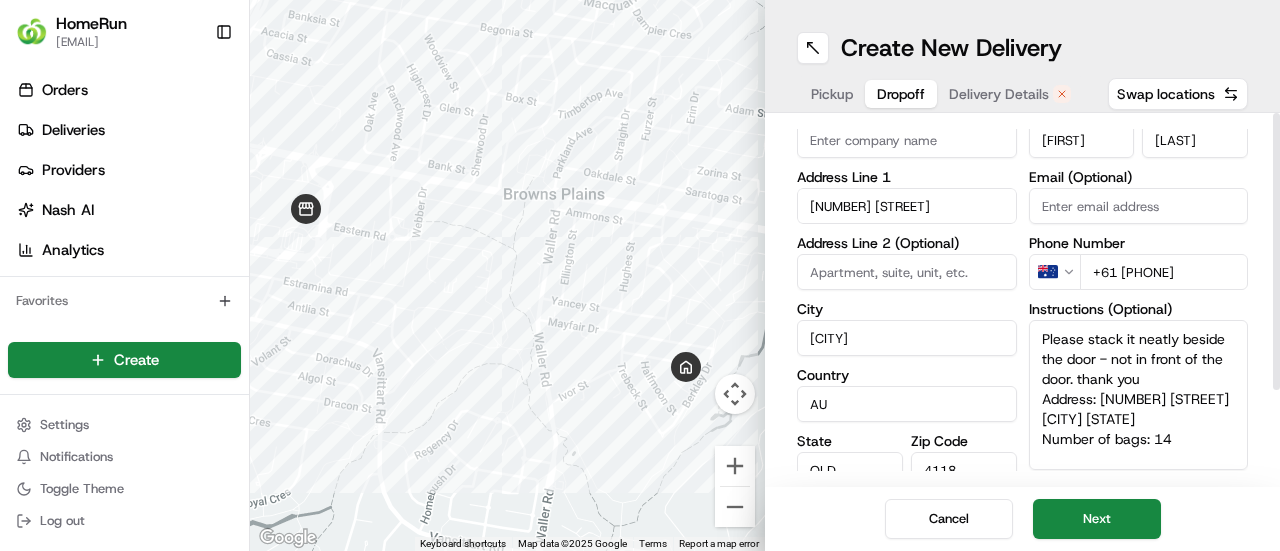 scroll, scrollTop: 121, scrollLeft: 0, axis: vertical 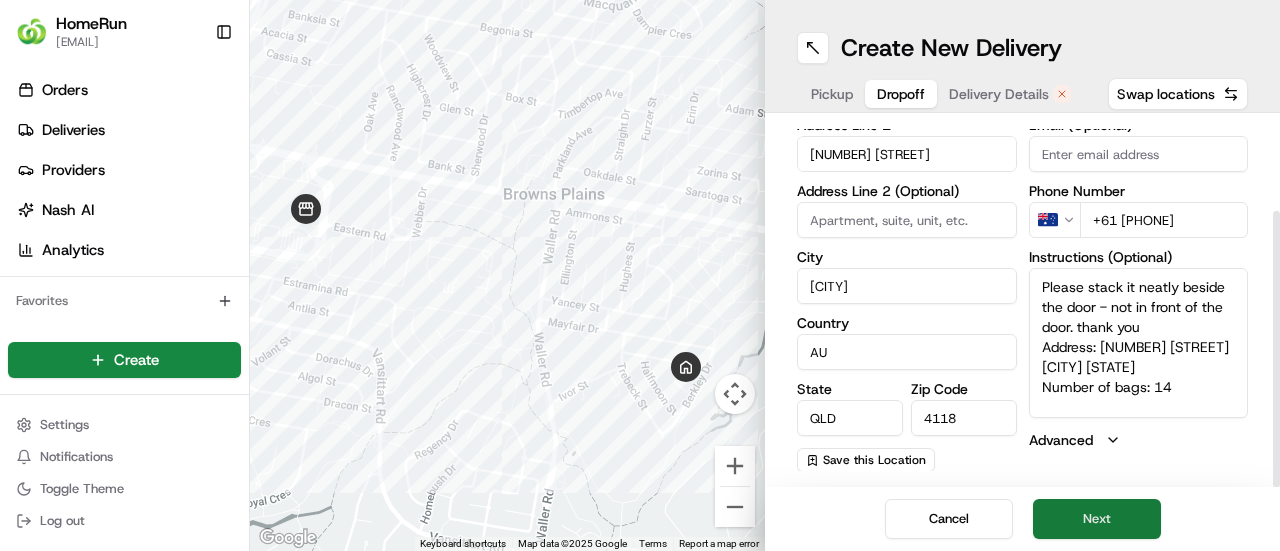 click on "Next" at bounding box center [1097, 519] 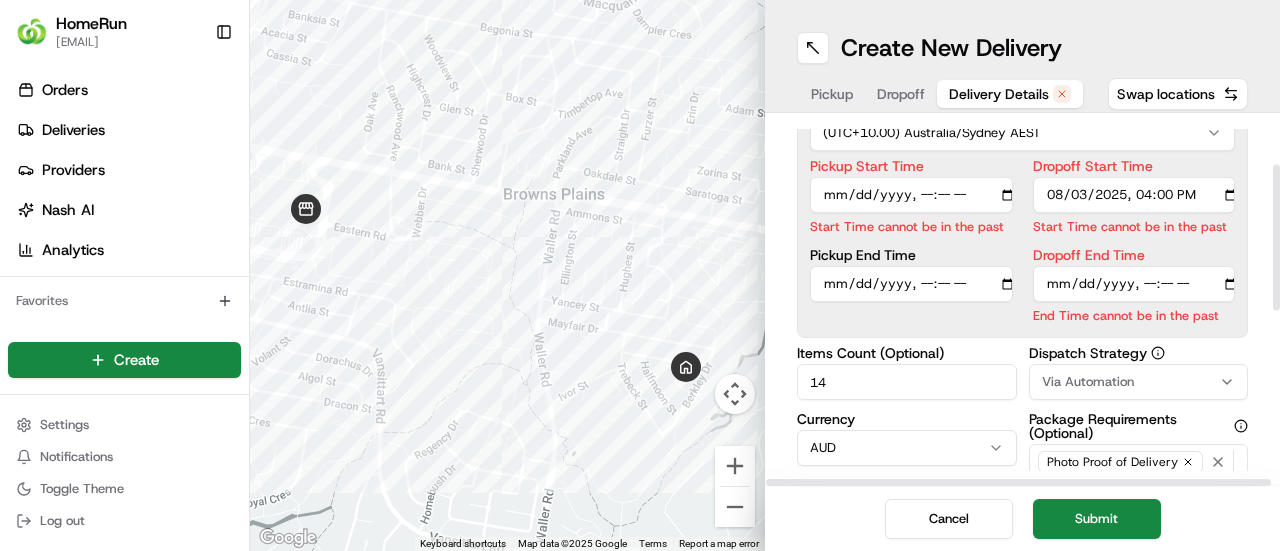drag, startPoint x: 853, startPoint y: 369, endPoint x: 779, endPoint y: 375, distance: 74.24284 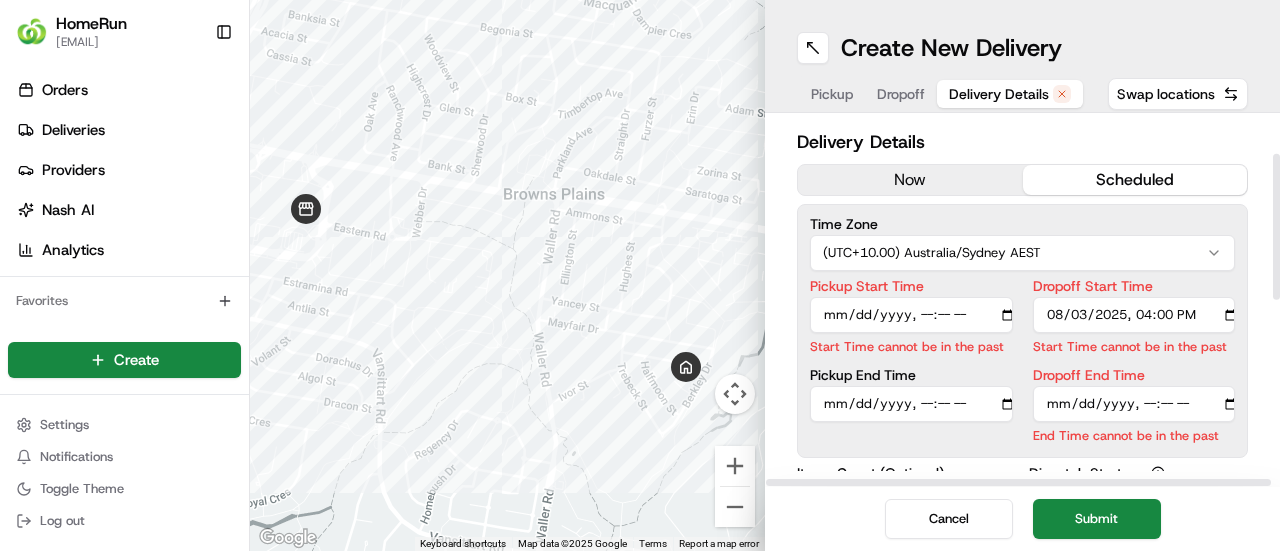 scroll, scrollTop: 0, scrollLeft: 0, axis: both 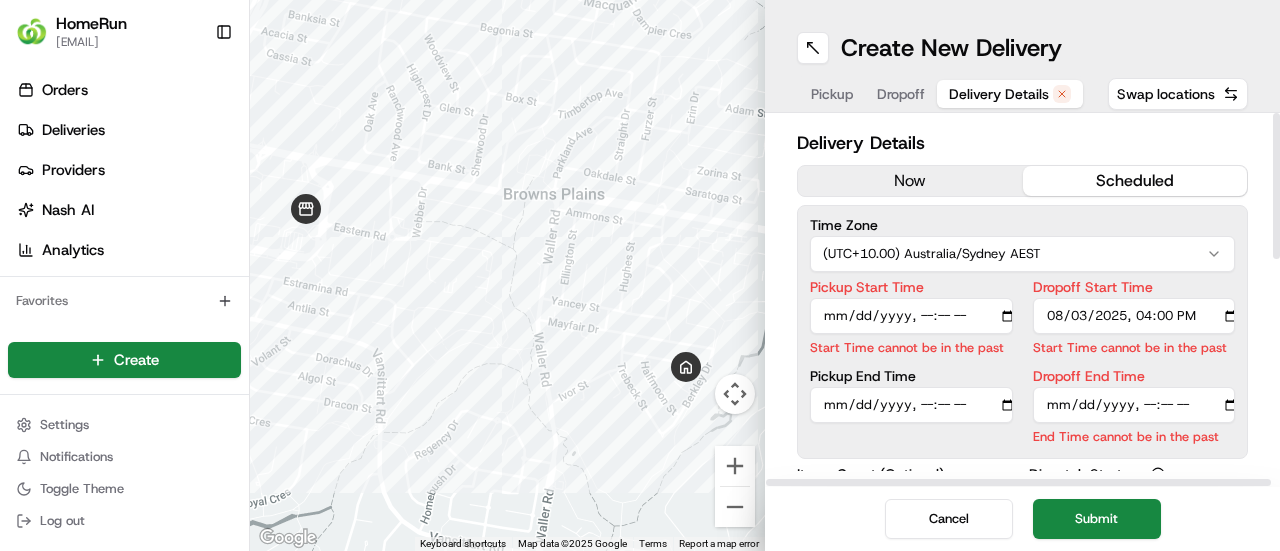 type on "32" 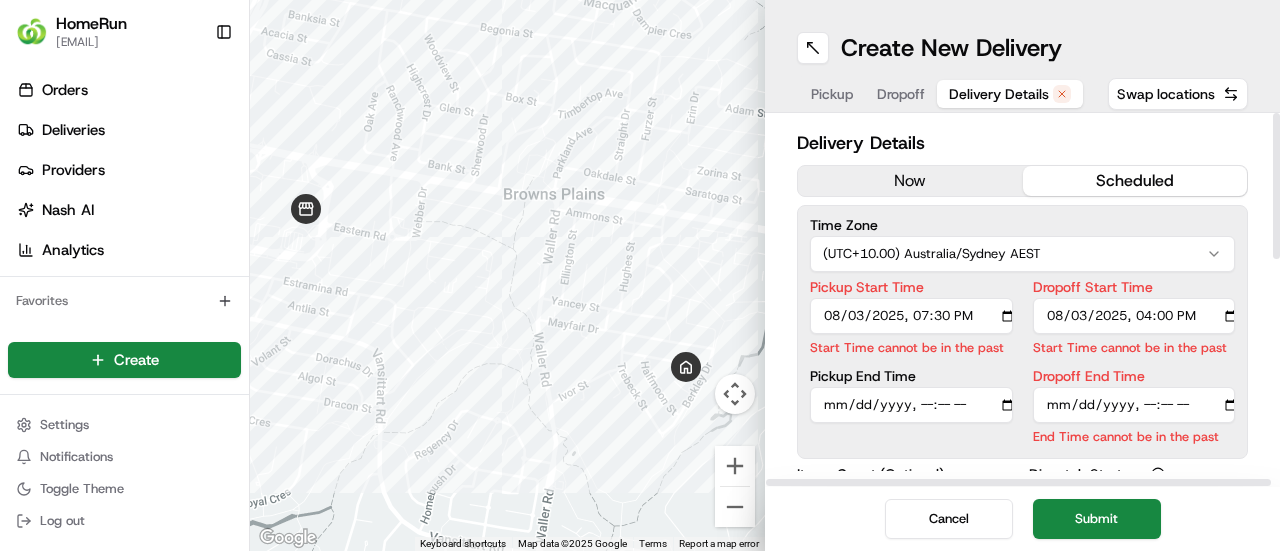 click on "Dropoff Start Time" at bounding box center (1134, 316) 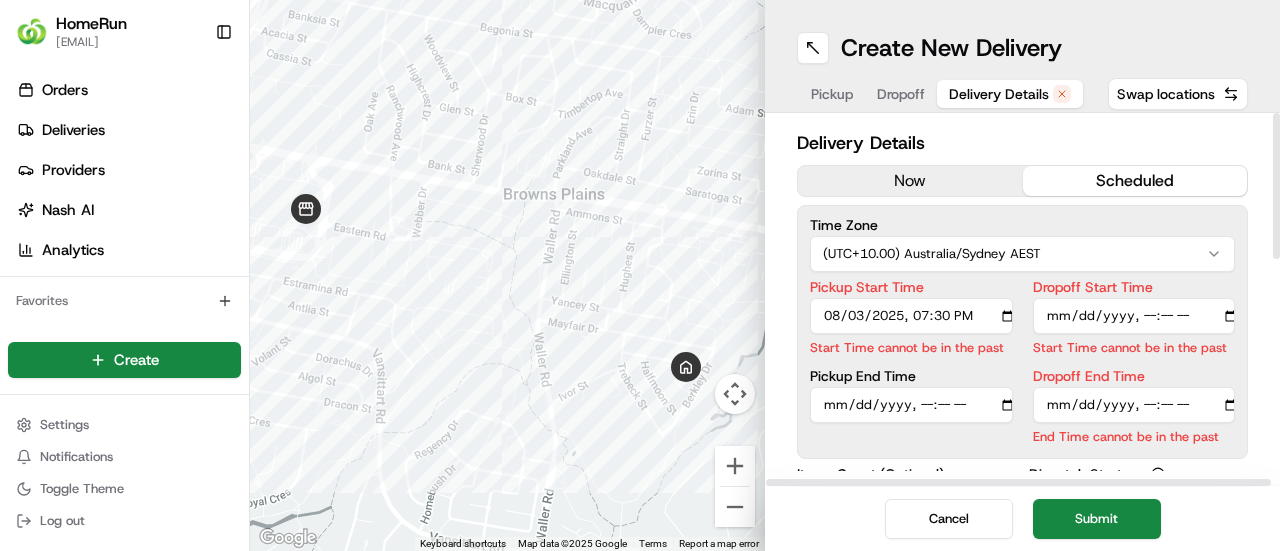 type on "[DATE]T20:00" 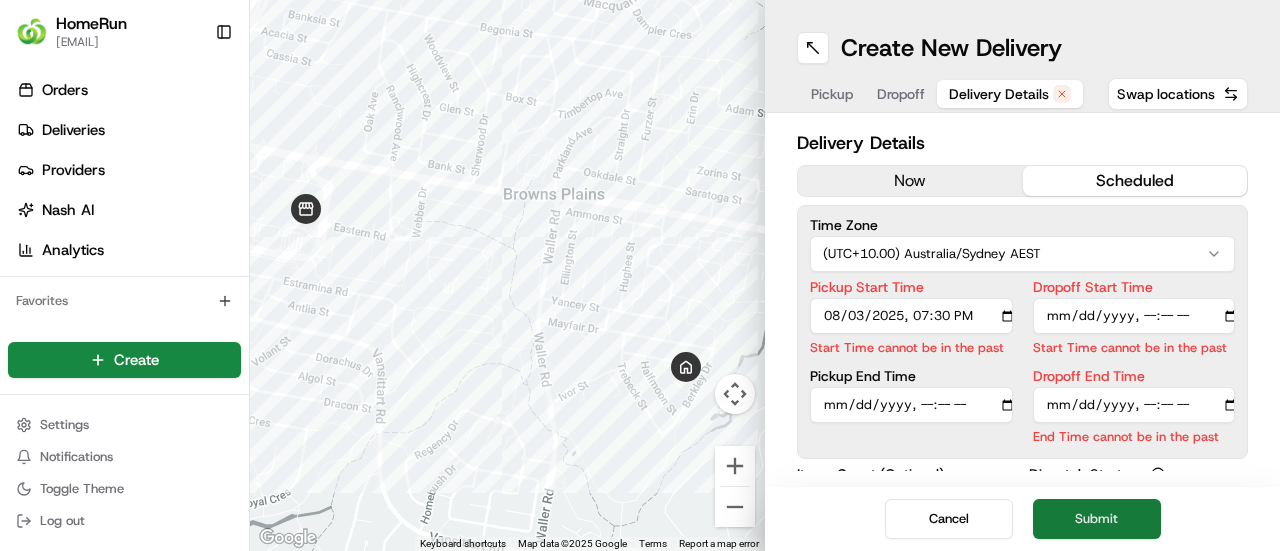 click on "Submit" at bounding box center [1097, 519] 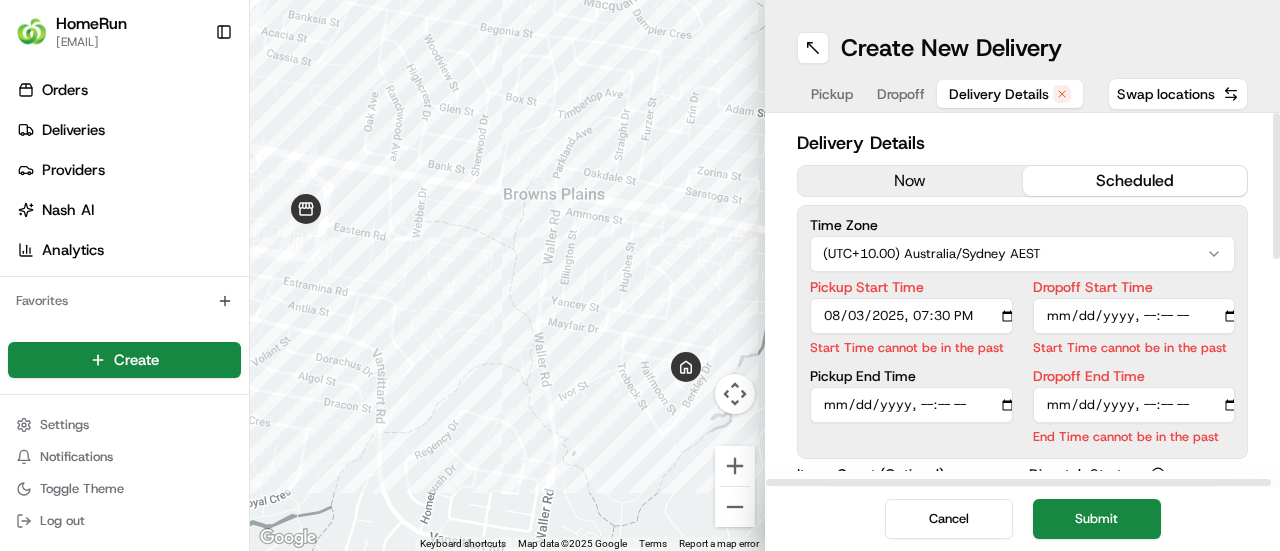 click on "Pickup Start Time" at bounding box center [911, 316] 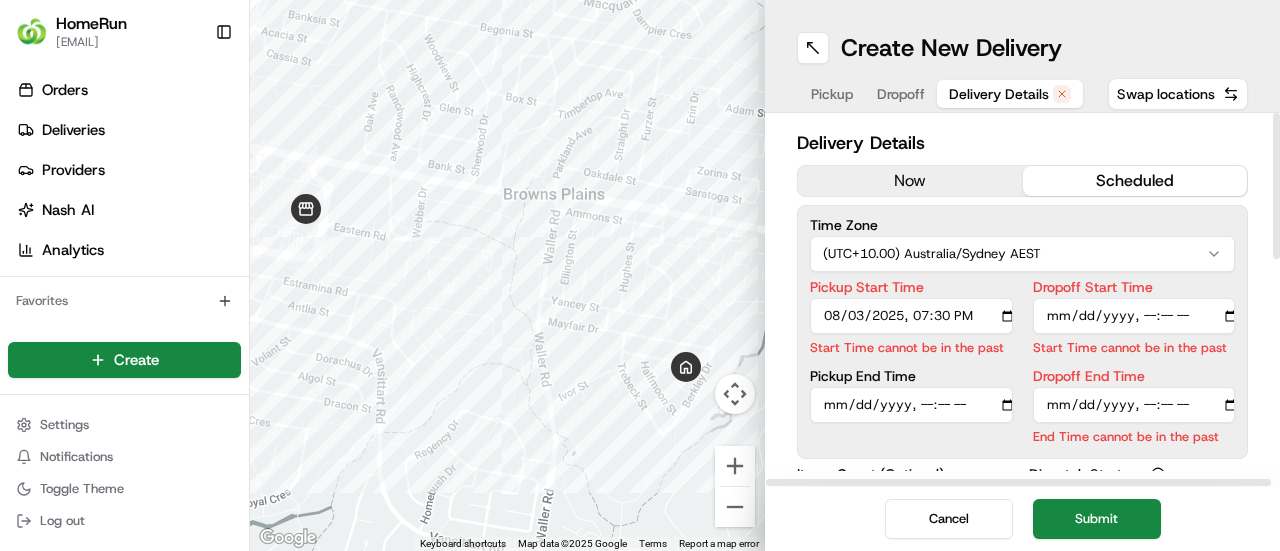 type on "[DATE]T19:20" 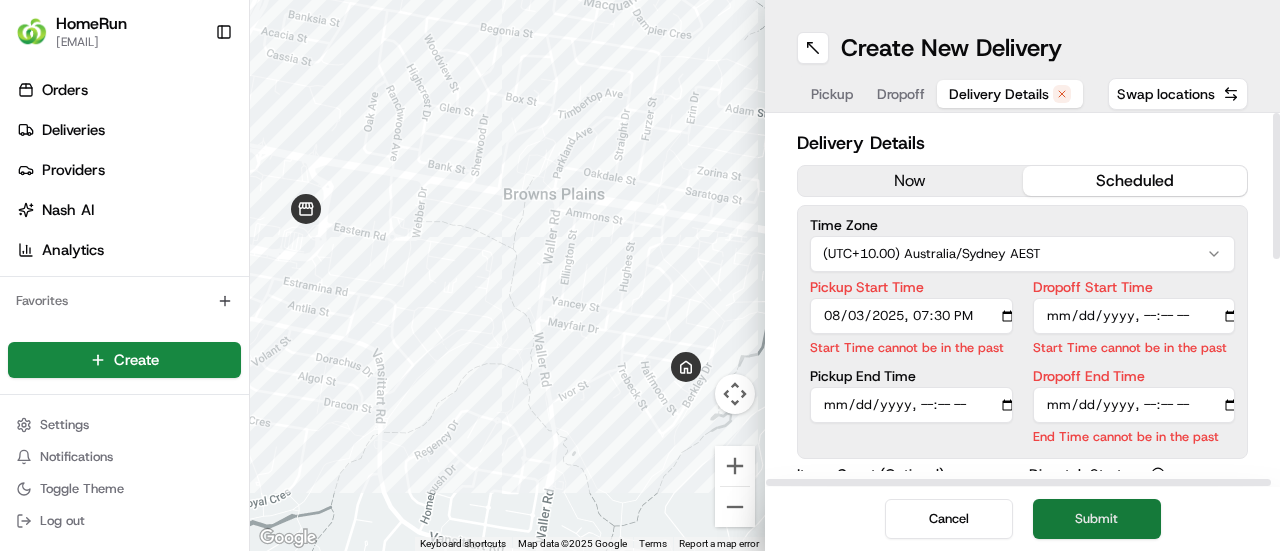 click on "Submit" at bounding box center (1097, 519) 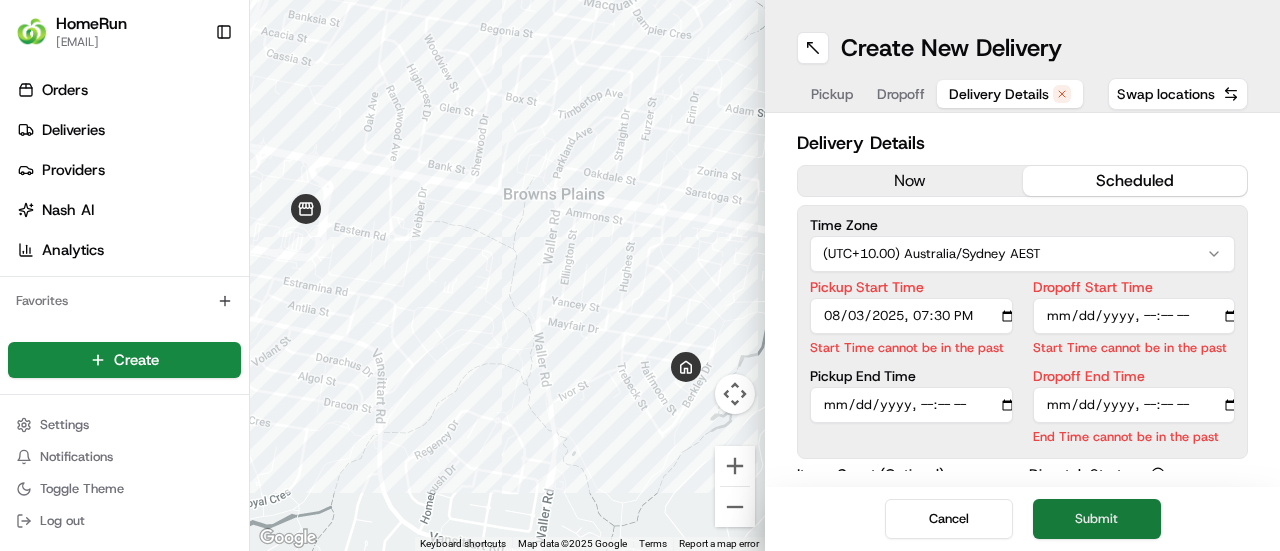 click on "Submit" at bounding box center [1097, 519] 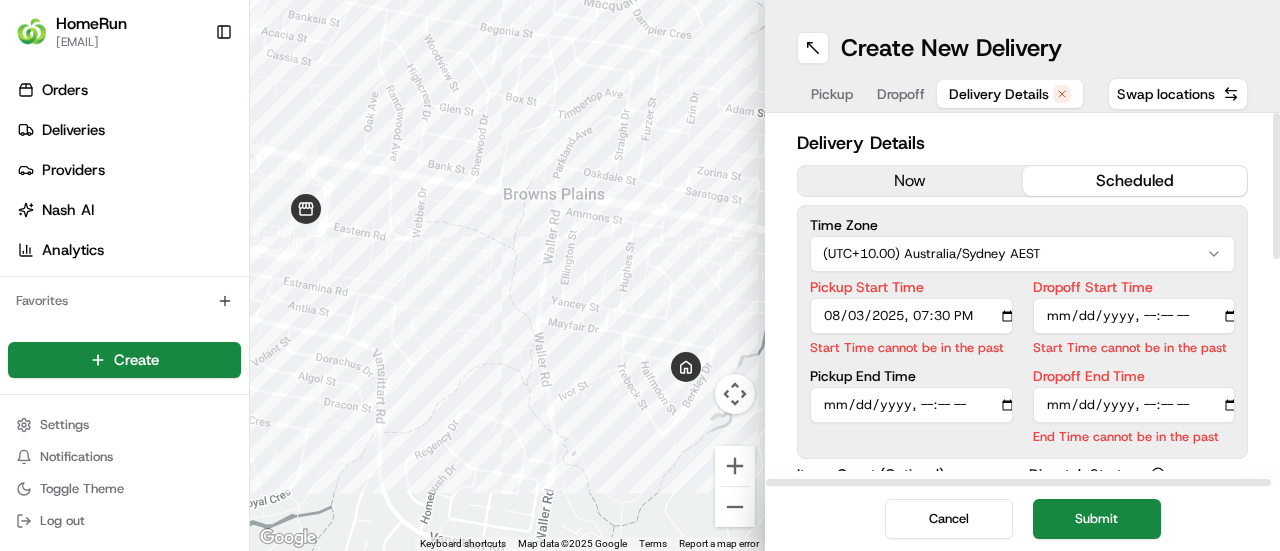 click on "Pickup Start Time" at bounding box center (911, 316) 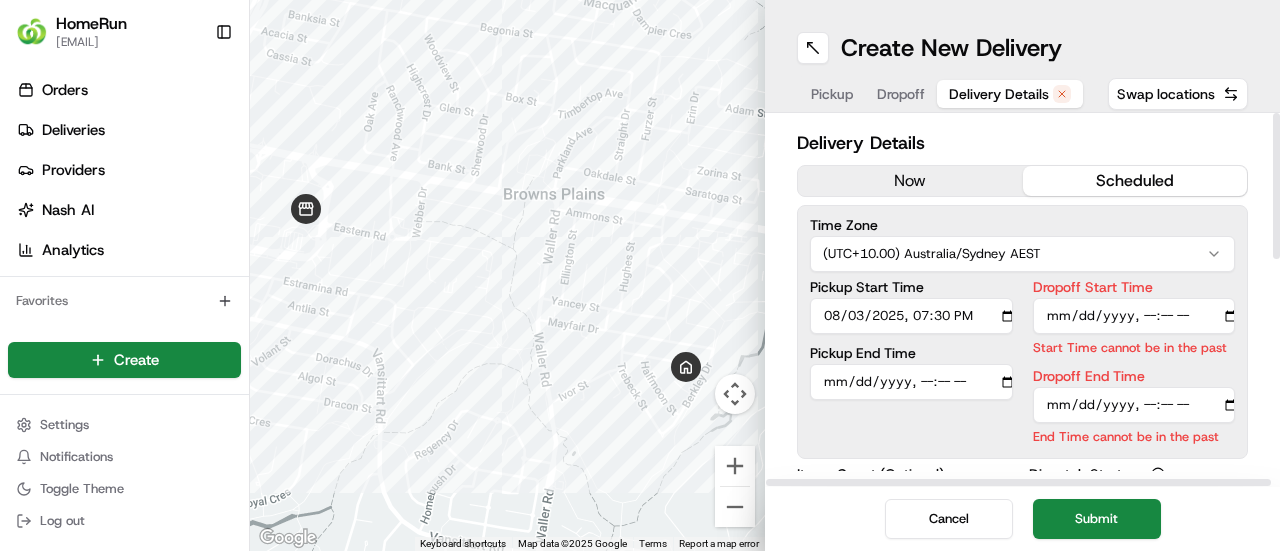 click on "Dropoff Start Time" at bounding box center [1134, 316] 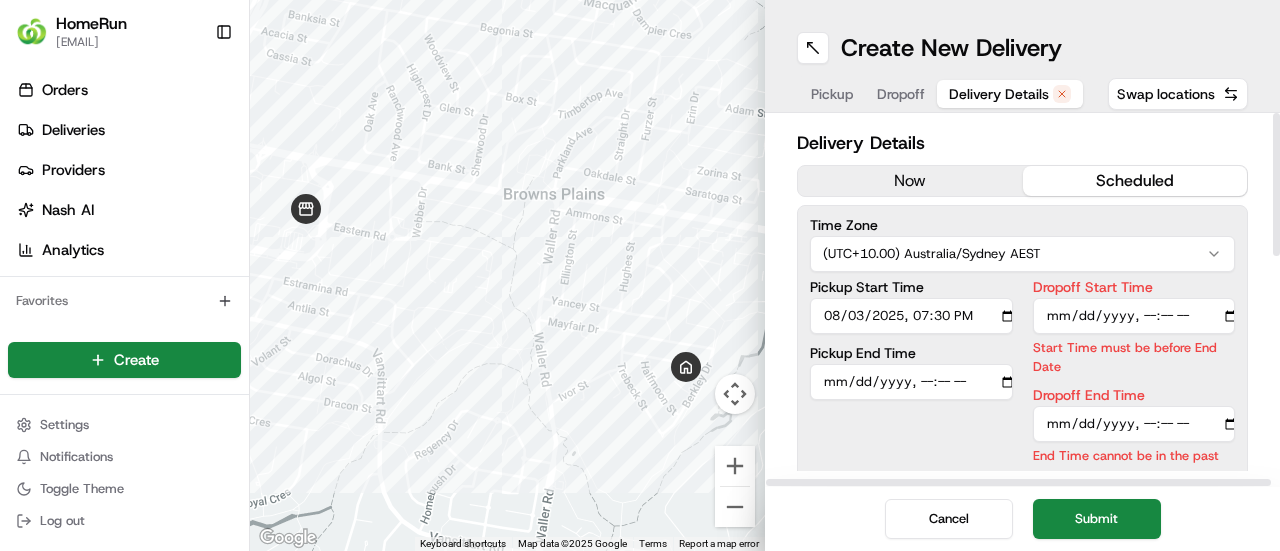 type on "2025-08-04T20:00" 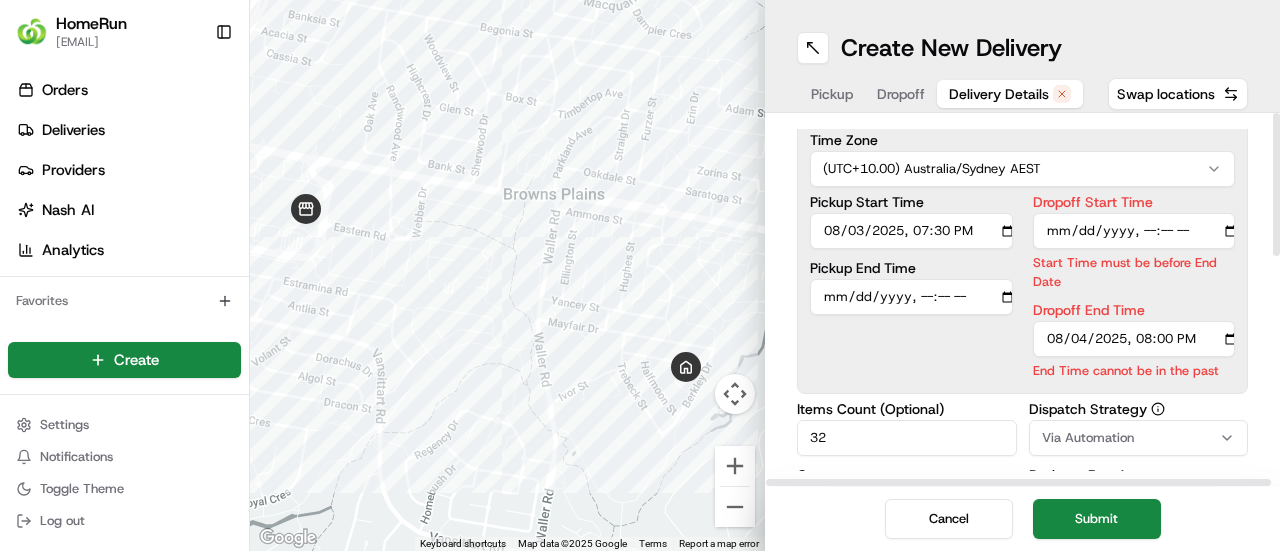 scroll, scrollTop: 200, scrollLeft: 0, axis: vertical 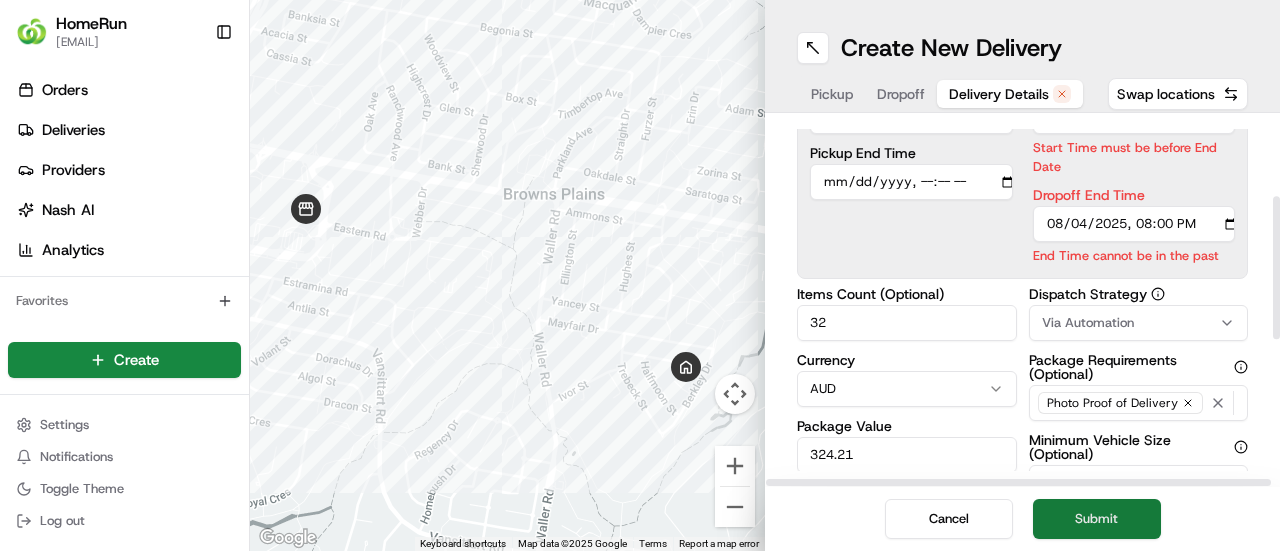 click on "Submit" at bounding box center [1097, 519] 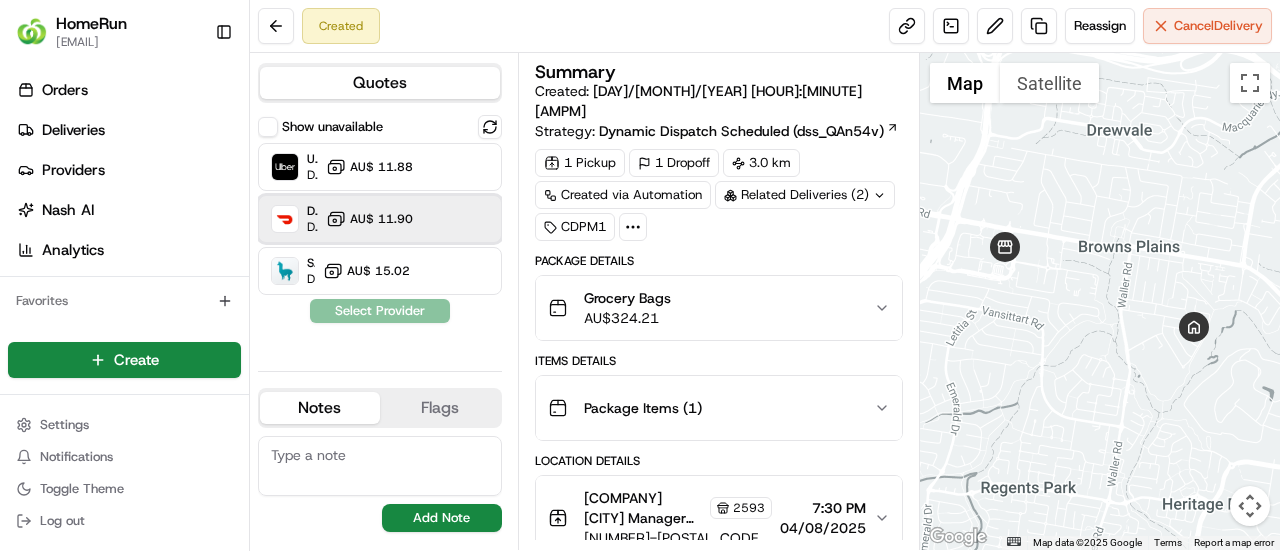 click on "DoorDash Dropoff ETA   49 minutes AU$   11.90" at bounding box center (380, 219) 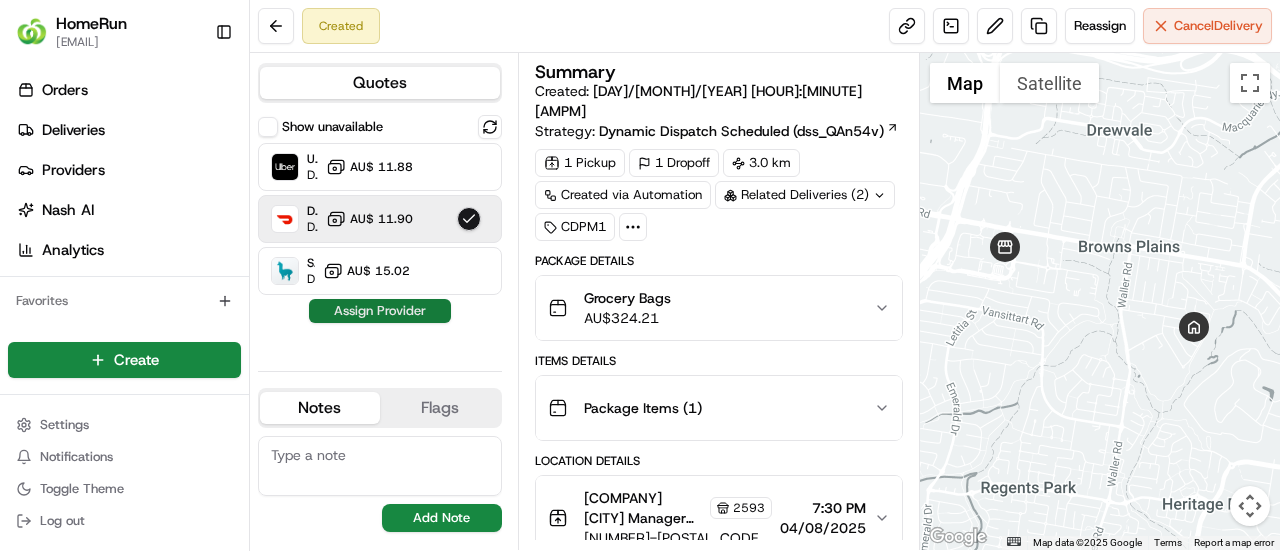 click on "Show unavailable Uber Dropoff ETA   45 minutes AU$   11.88 DoorDash Dropoff ETA   49 minutes AU$   11.90 Sherpa Dropoff ETA   1 hour AU$   15.02 Assign Provider" at bounding box center (380, 235) 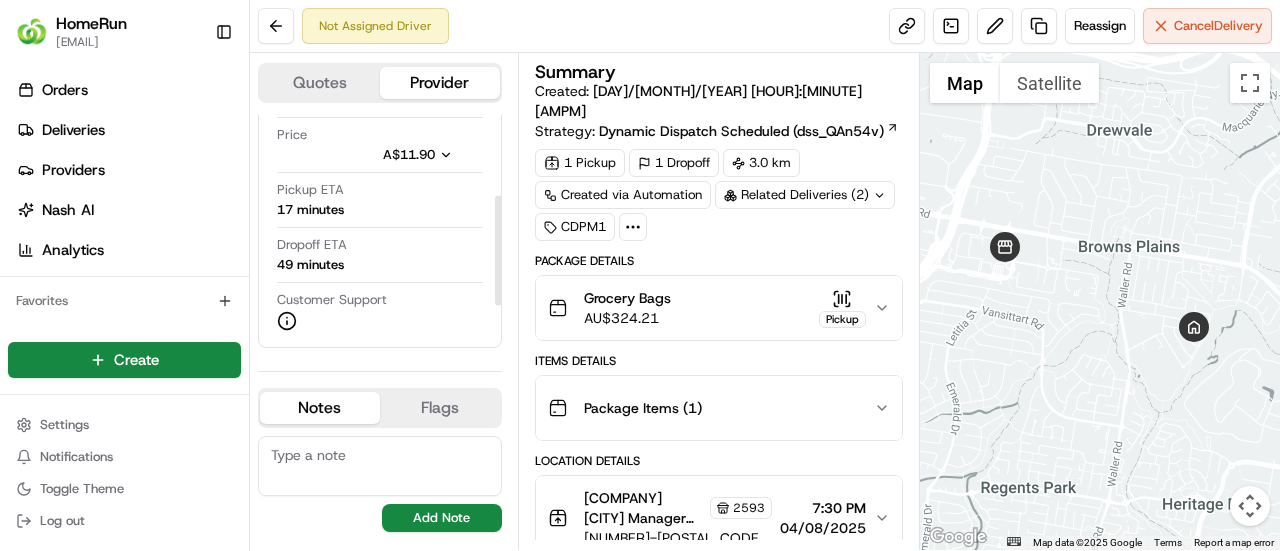 scroll, scrollTop: 183, scrollLeft: 0, axis: vertical 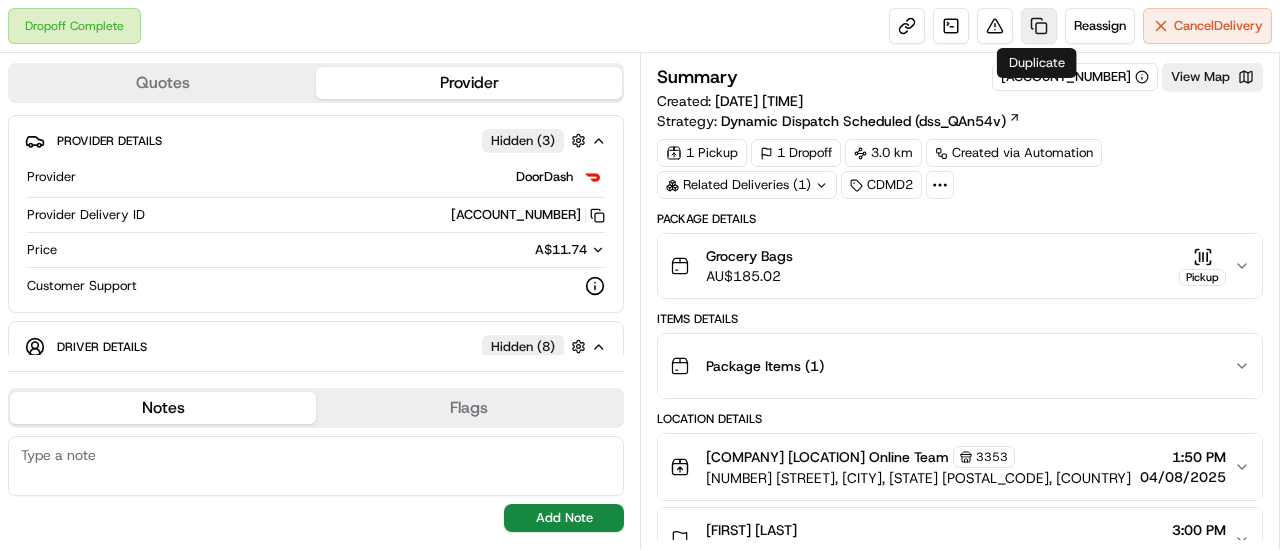 click at bounding box center (1039, 26) 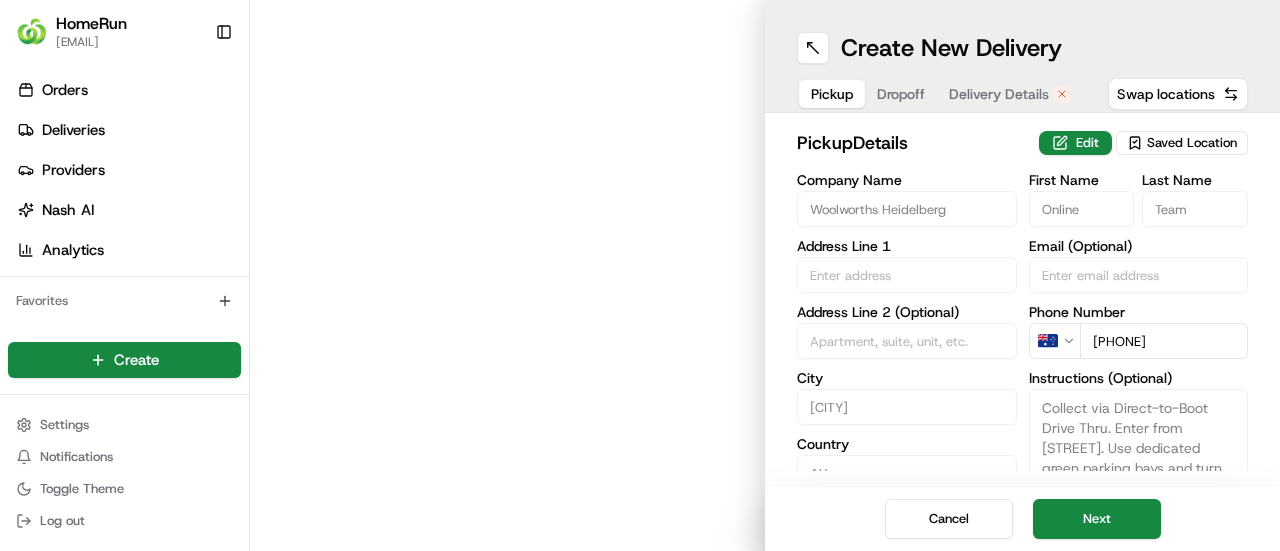 type on "451 Lower Heidelberg Road" 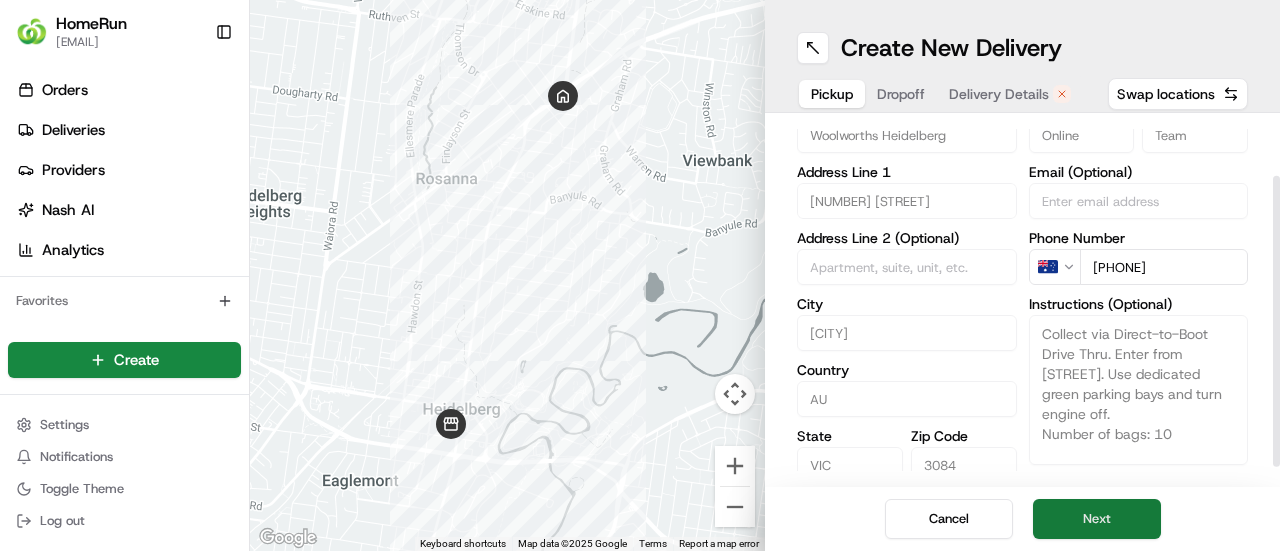 scroll, scrollTop: 100, scrollLeft: 0, axis: vertical 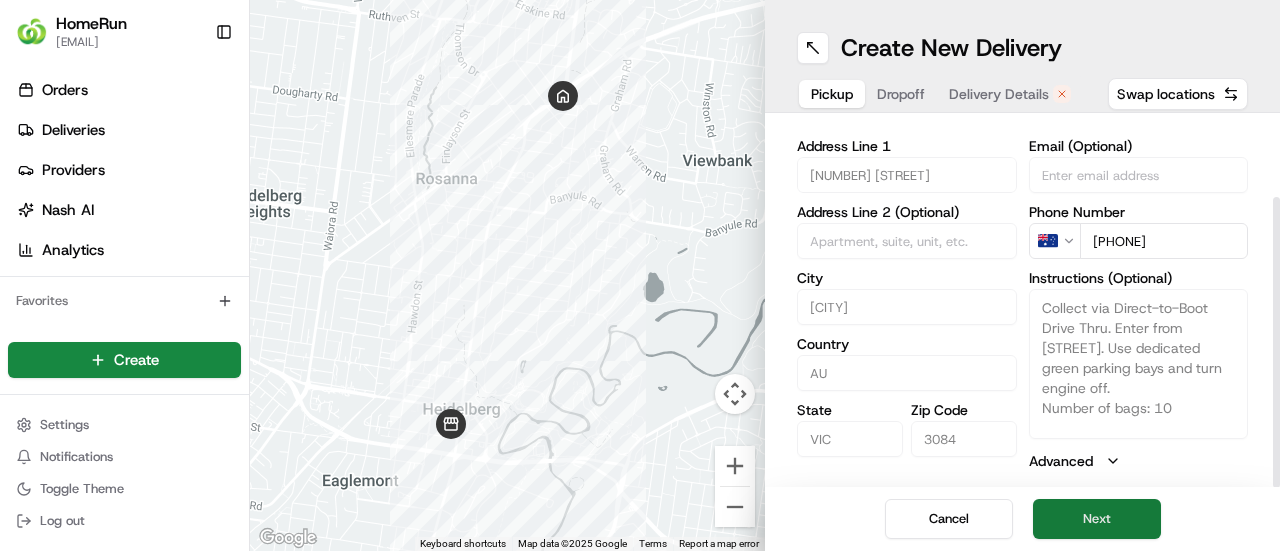 click on "Next" at bounding box center (1097, 519) 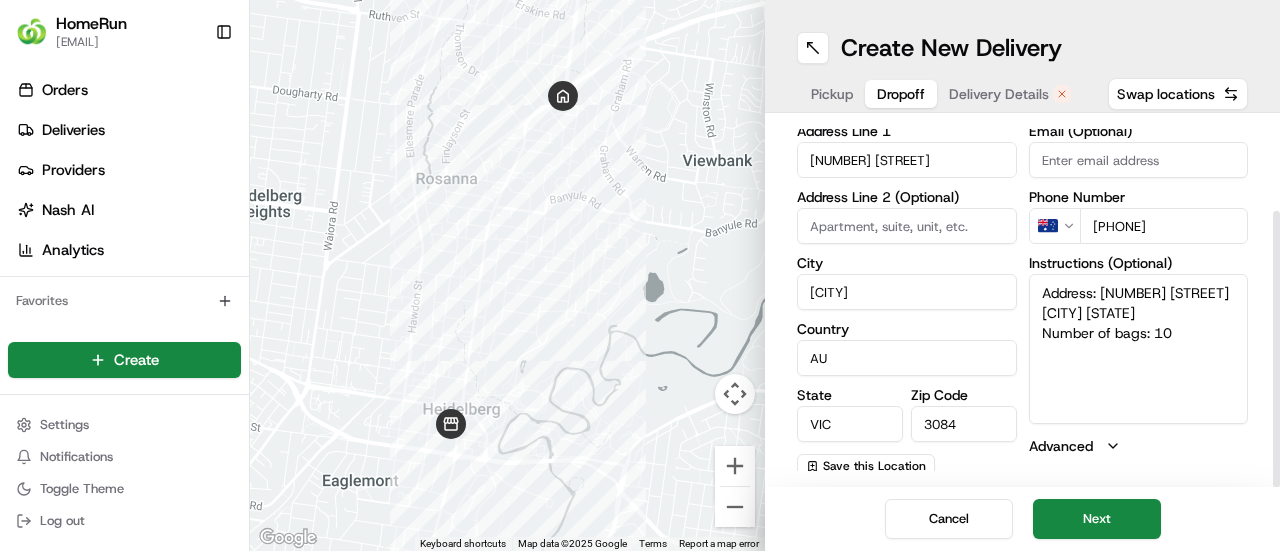 scroll, scrollTop: 121, scrollLeft: 0, axis: vertical 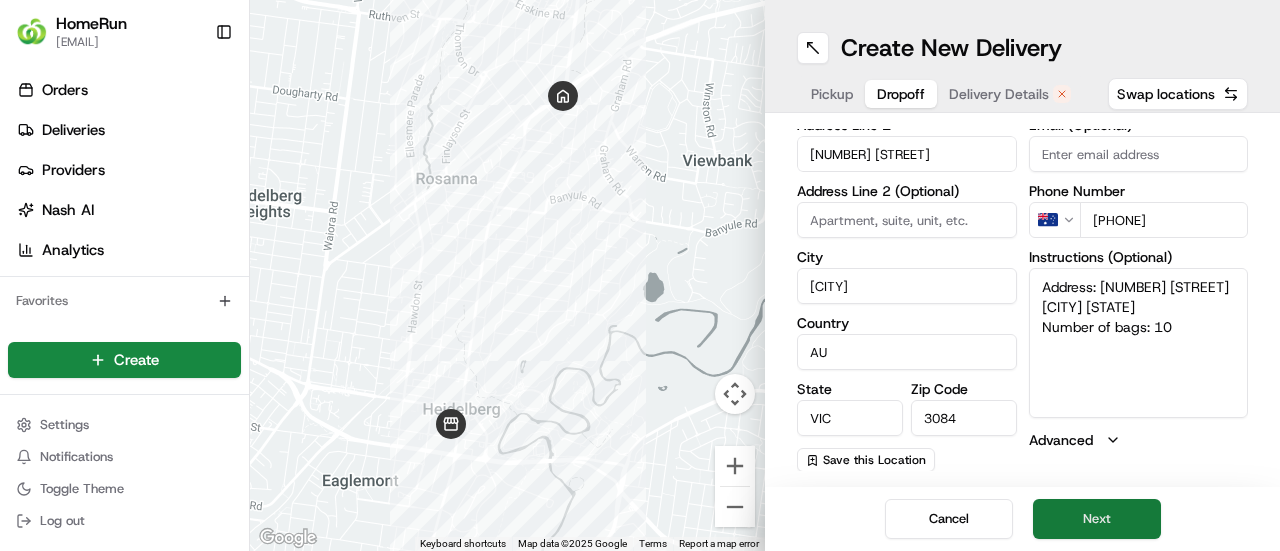 click on "Next" at bounding box center (1097, 519) 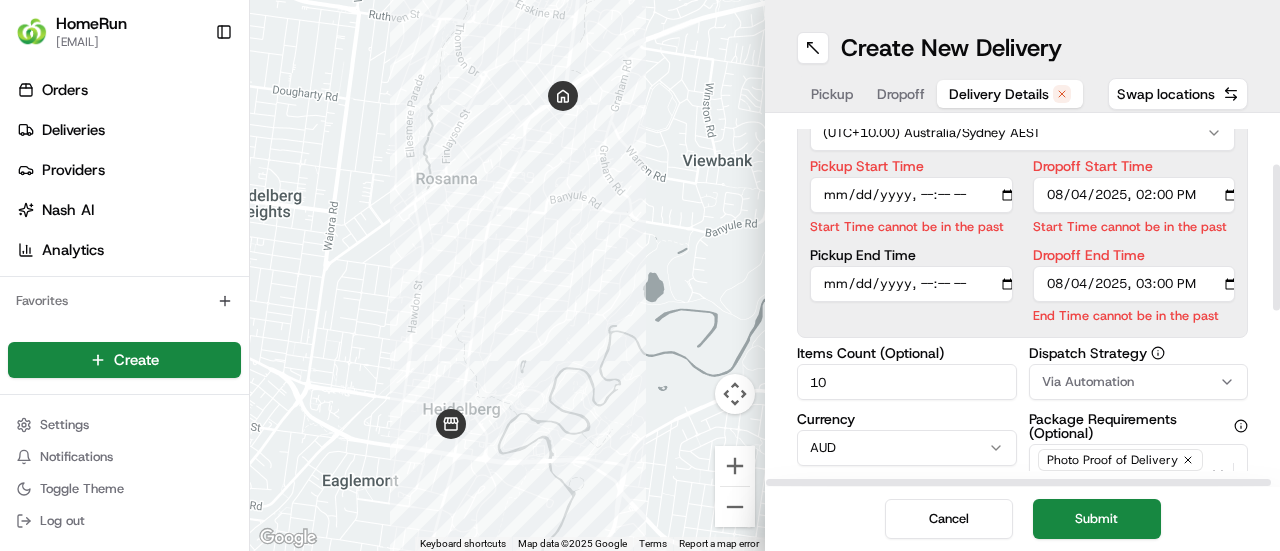 click on "Pickup Start Time" at bounding box center (911, 195) 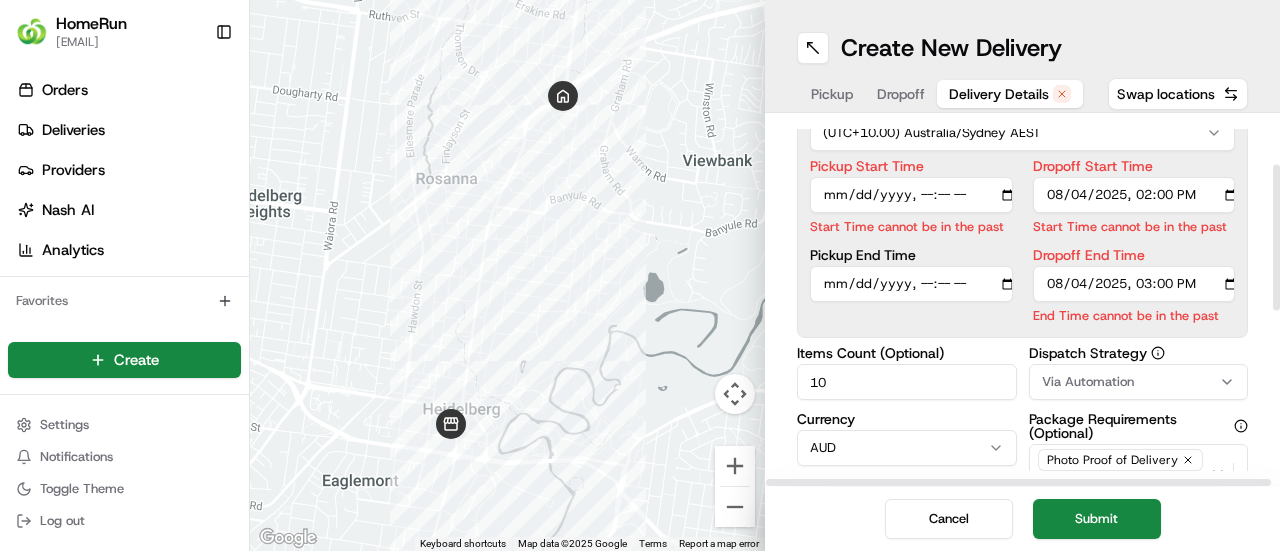 type on "2025-08-04T19:37" 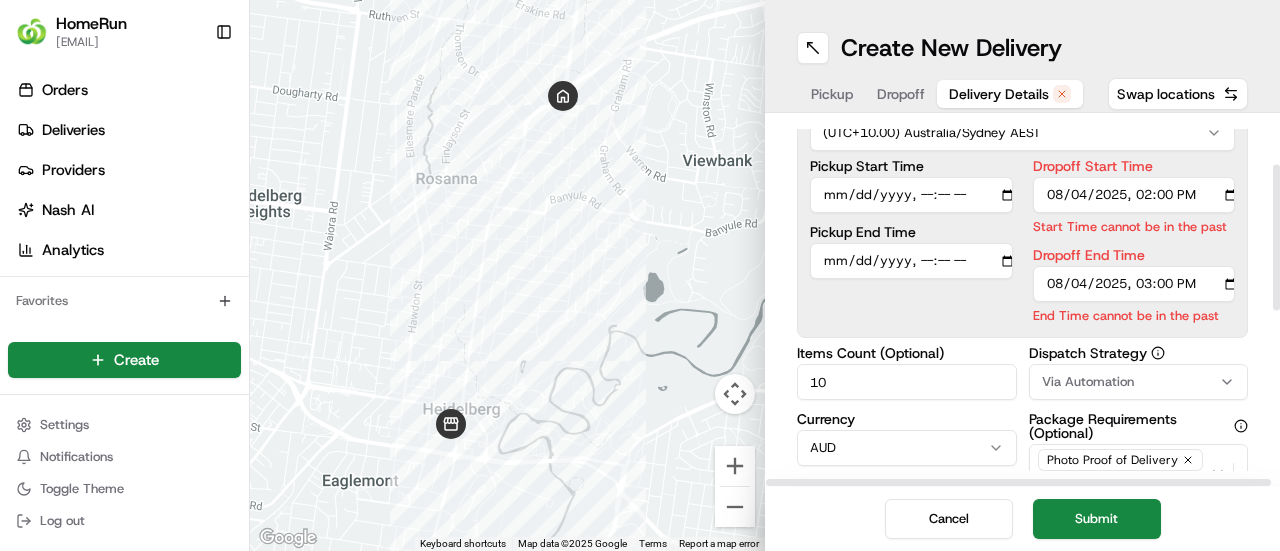 click on "Dropoff Start Time" at bounding box center (1134, 195) 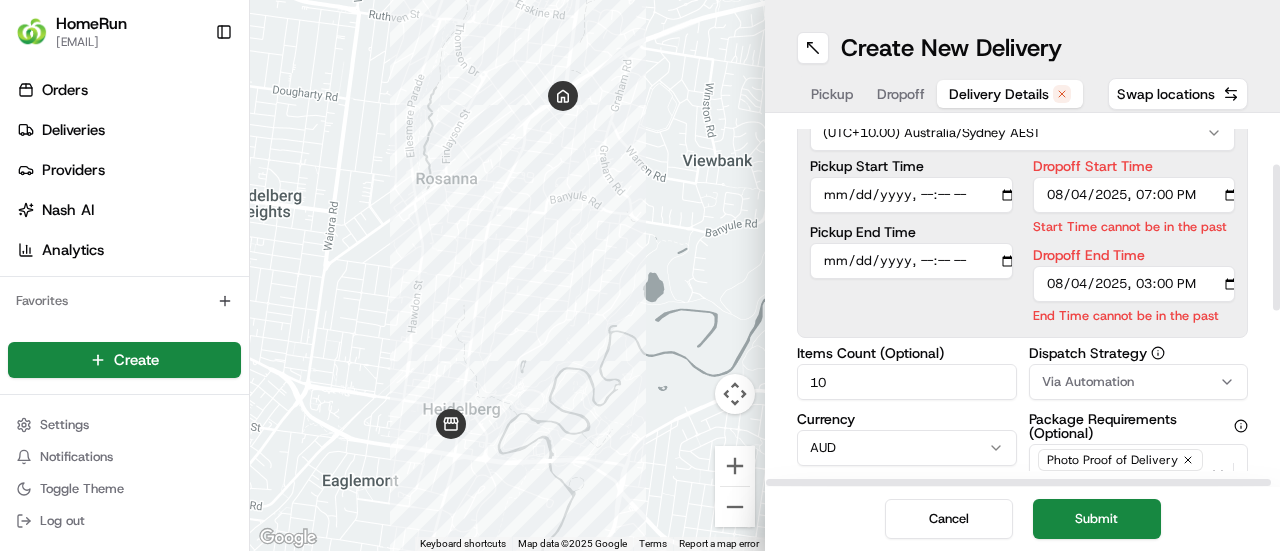 type on "2025-08-04T19:55" 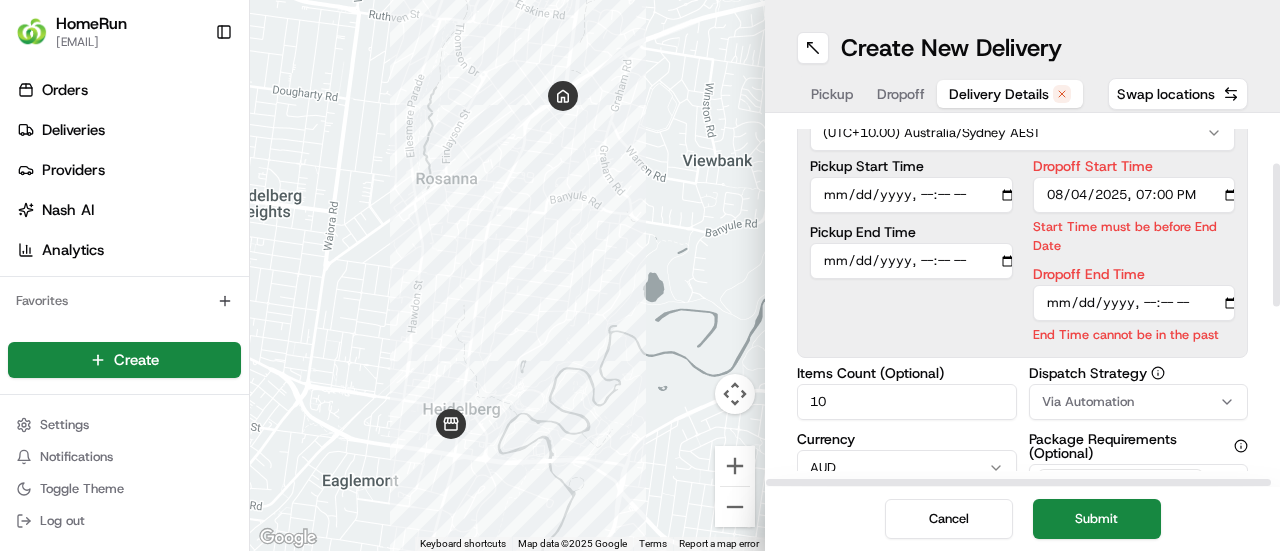 type on "2025-08-04T20:25" 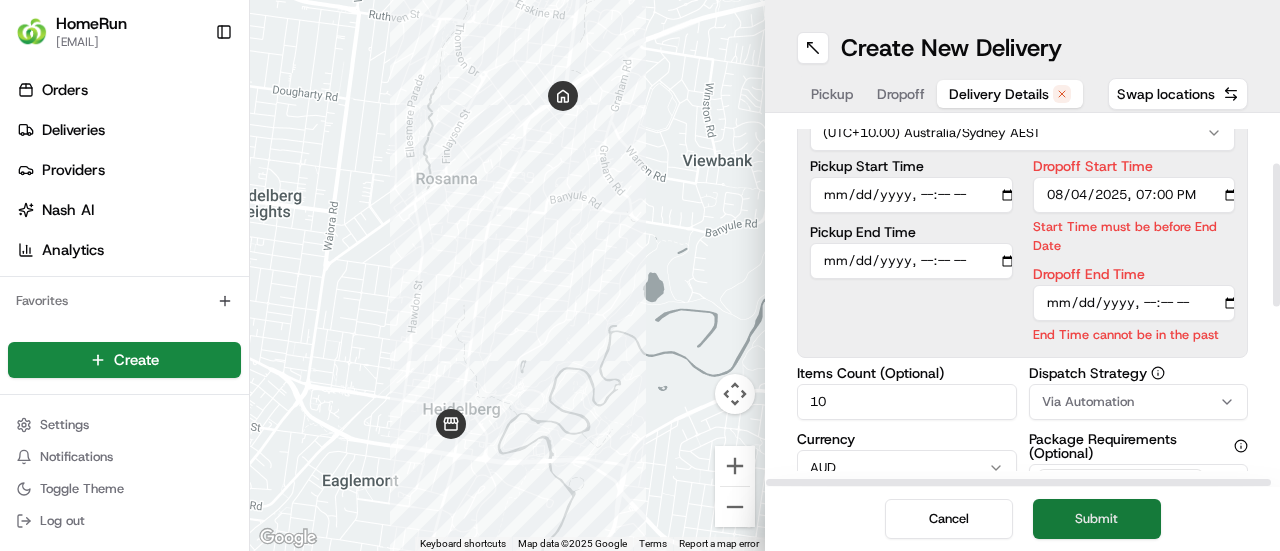 click on "Submit" at bounding box center [1097, 519] 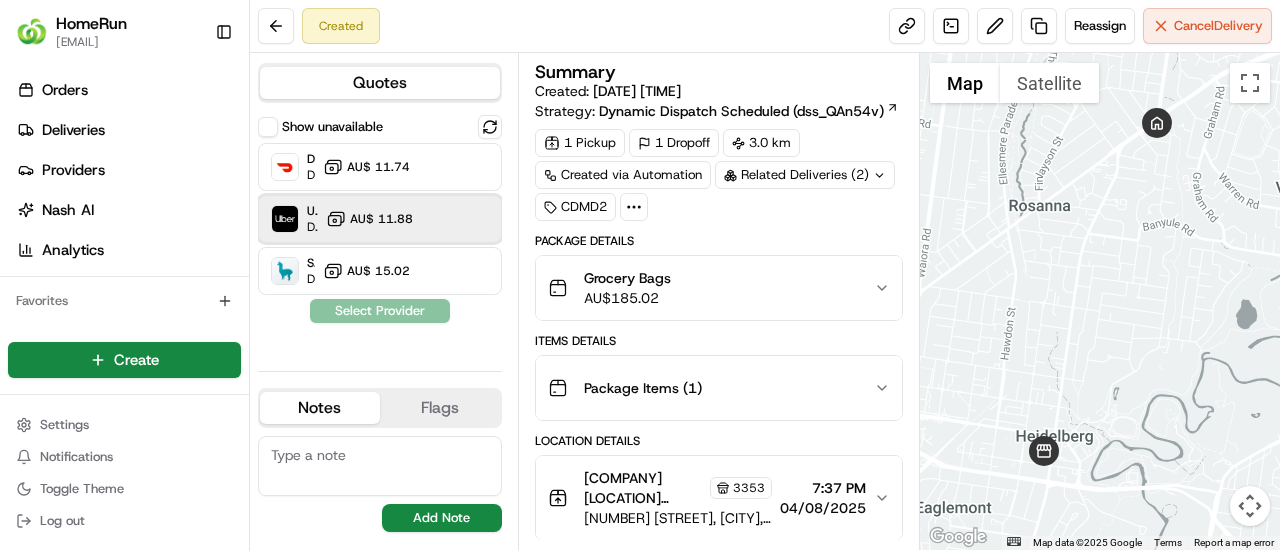 click on "Uber Dropoff ETA   41 minutes AU$   11.88" at bounding box center (380, 219) 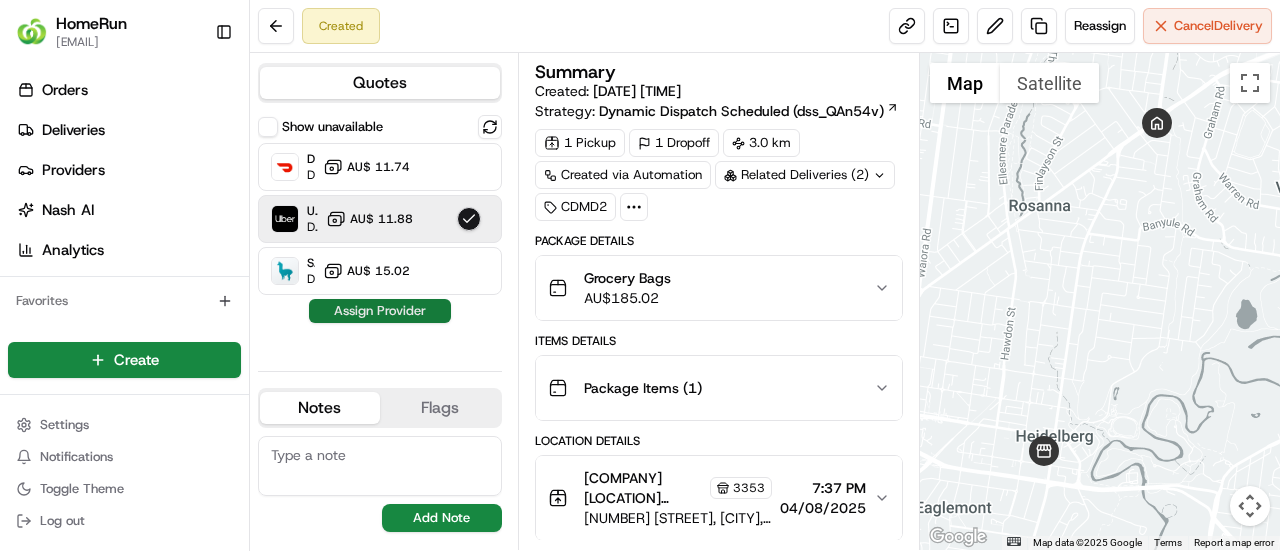 click on "Assign Provider" at bounding box center (380, 311) 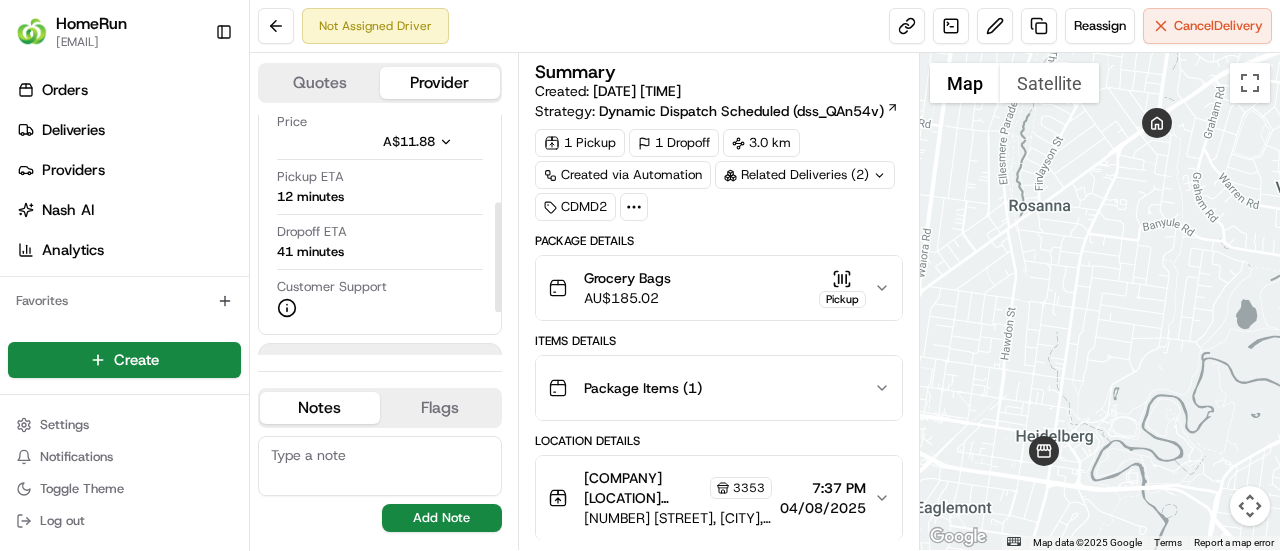 scroll, scrollTop: 200, scrollLeft: 0, axis: vertical 